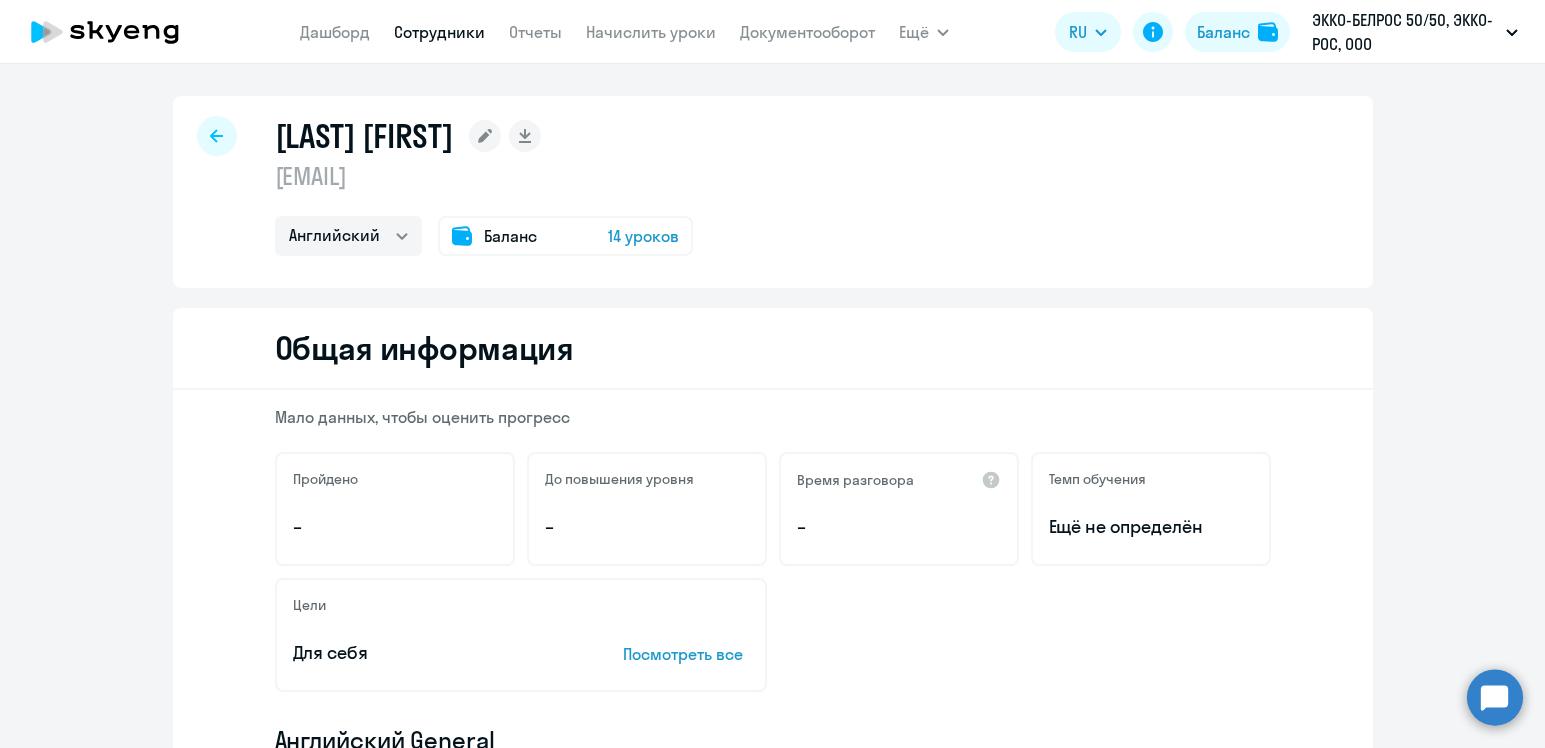 select on "english" 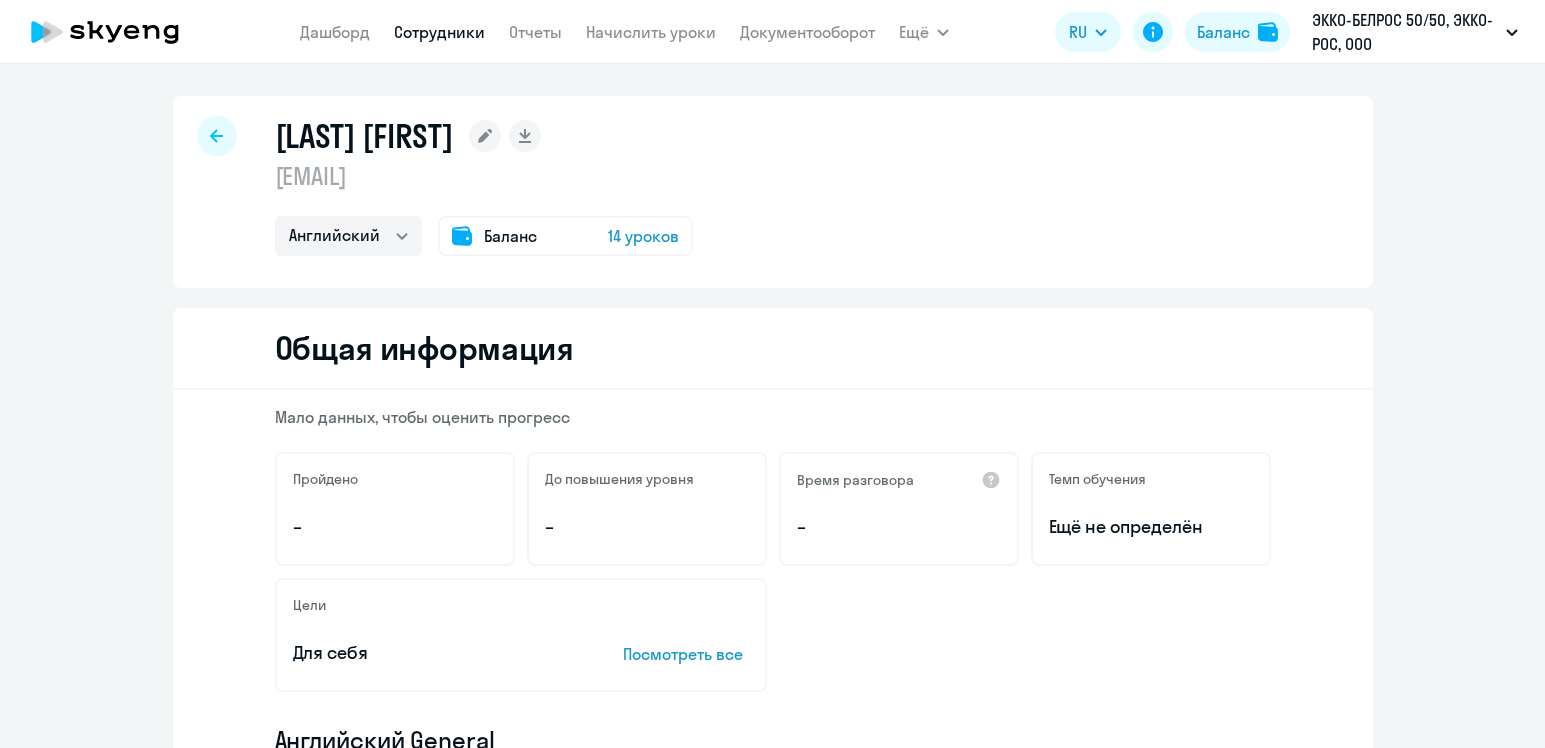 select on "english" 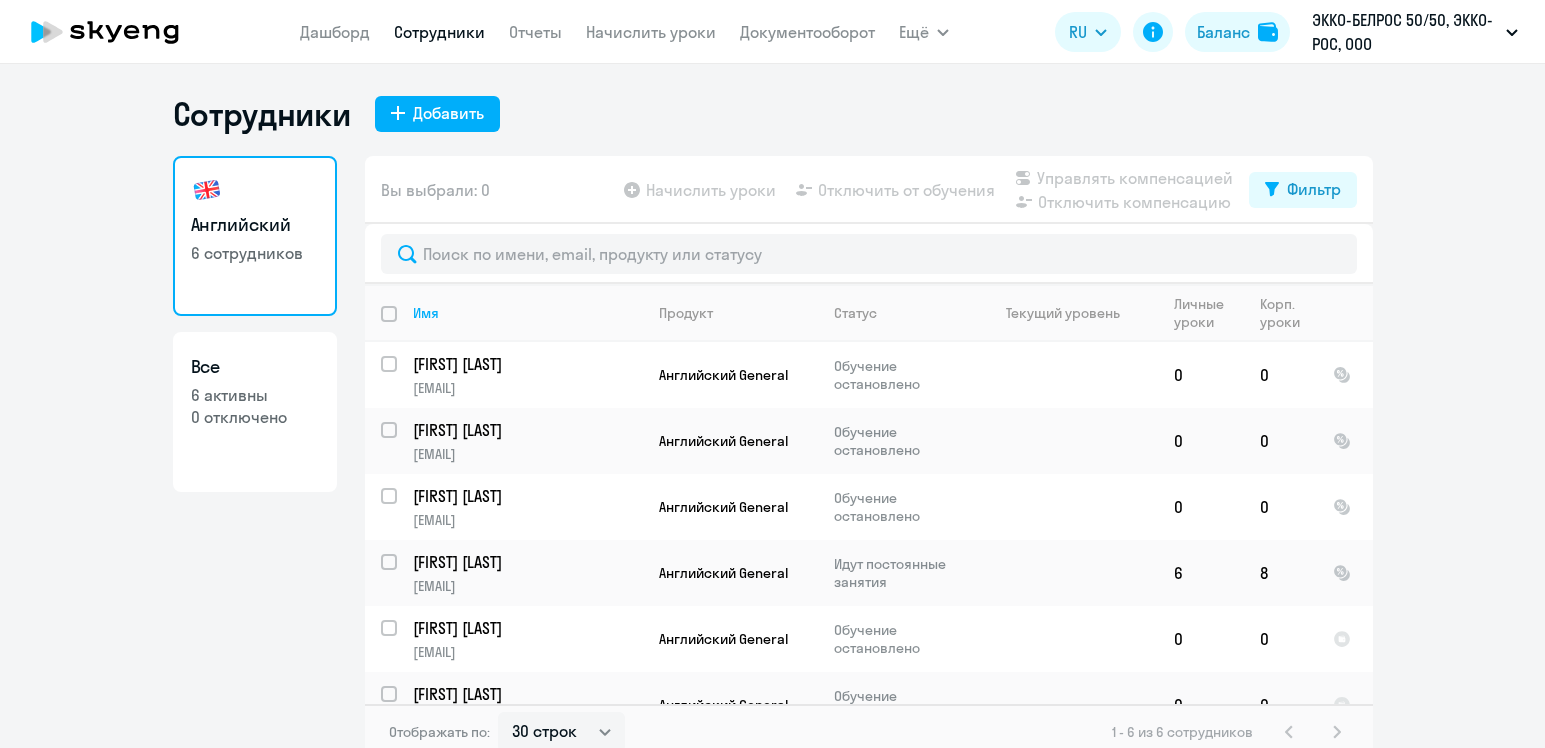 select on "30" 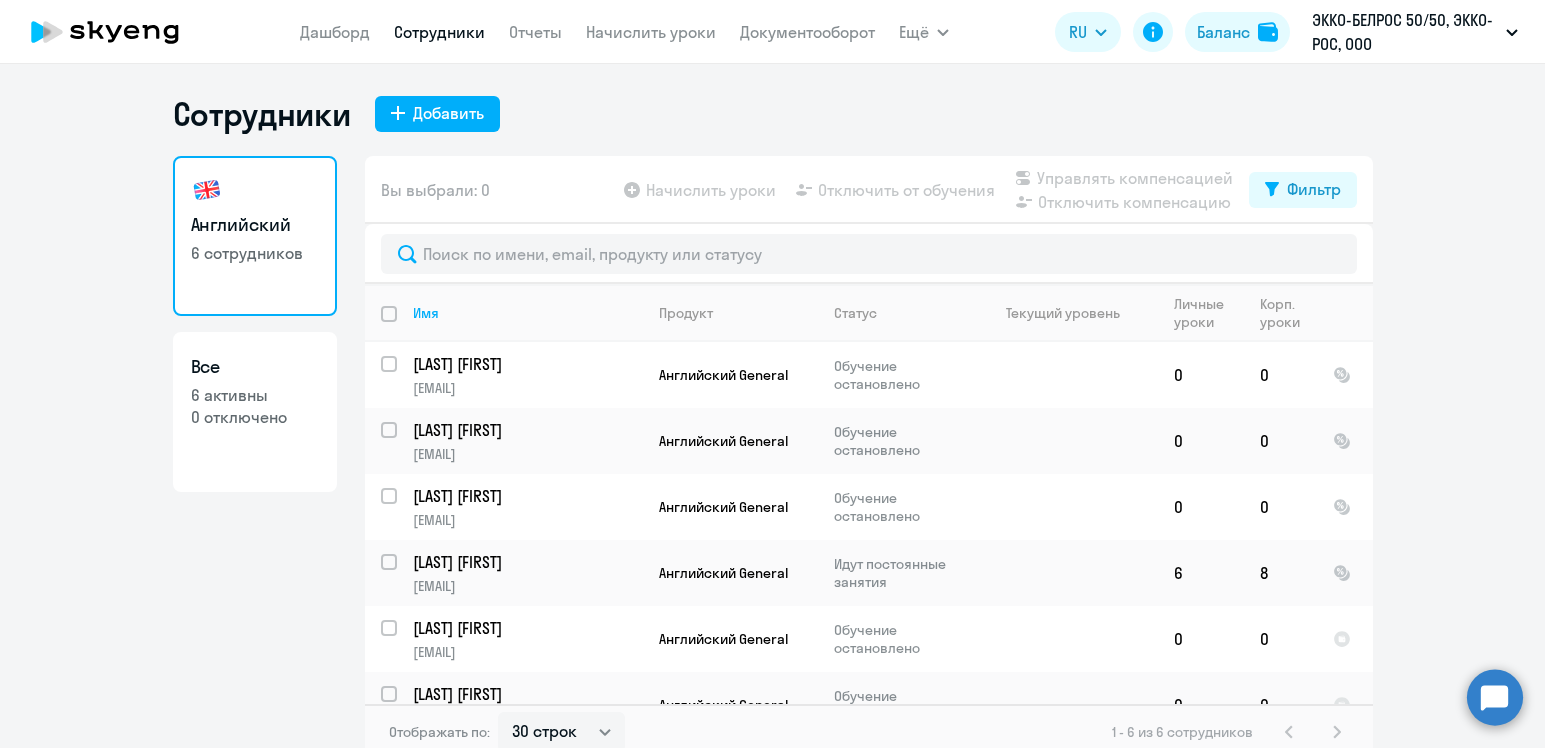 select on "30" 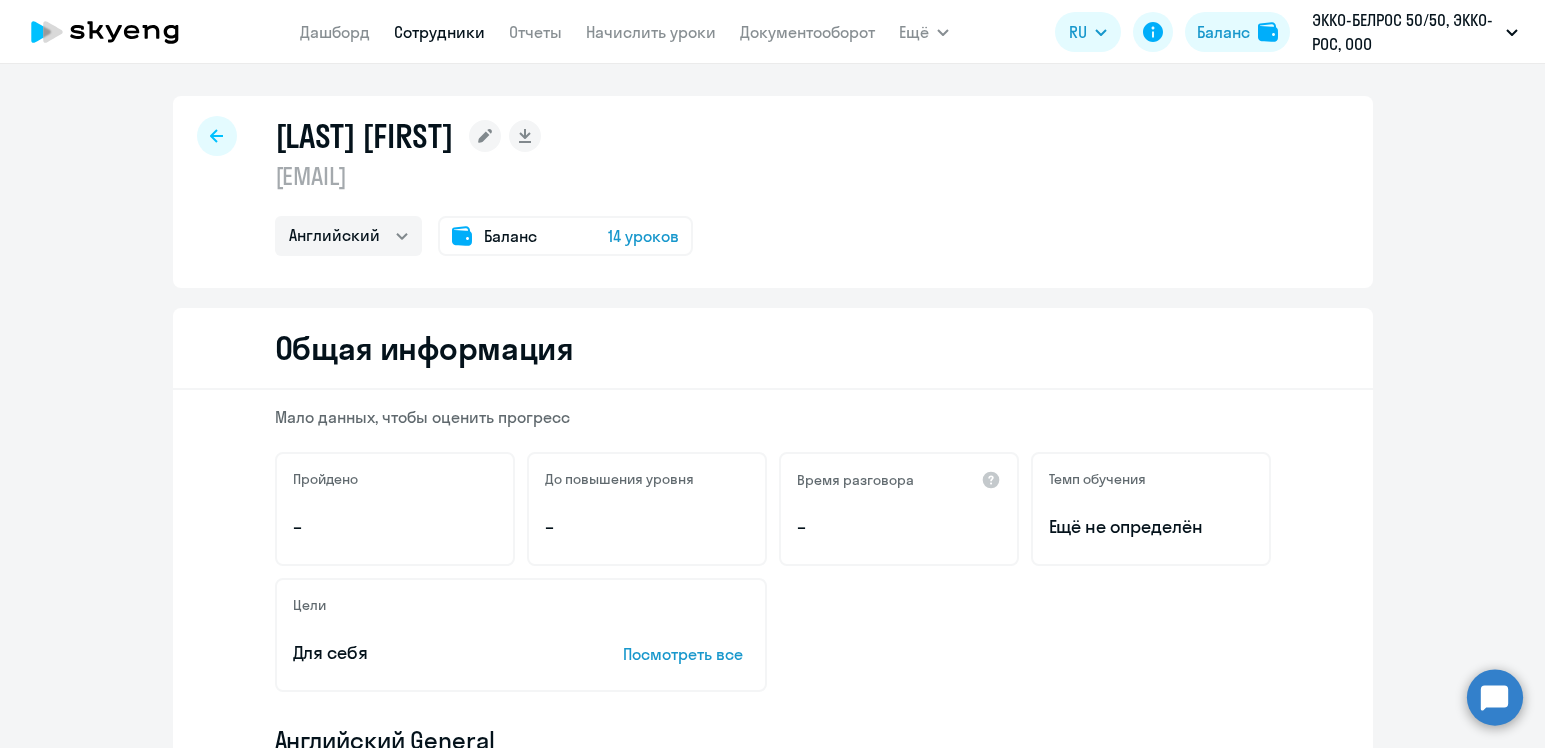 select on "english" 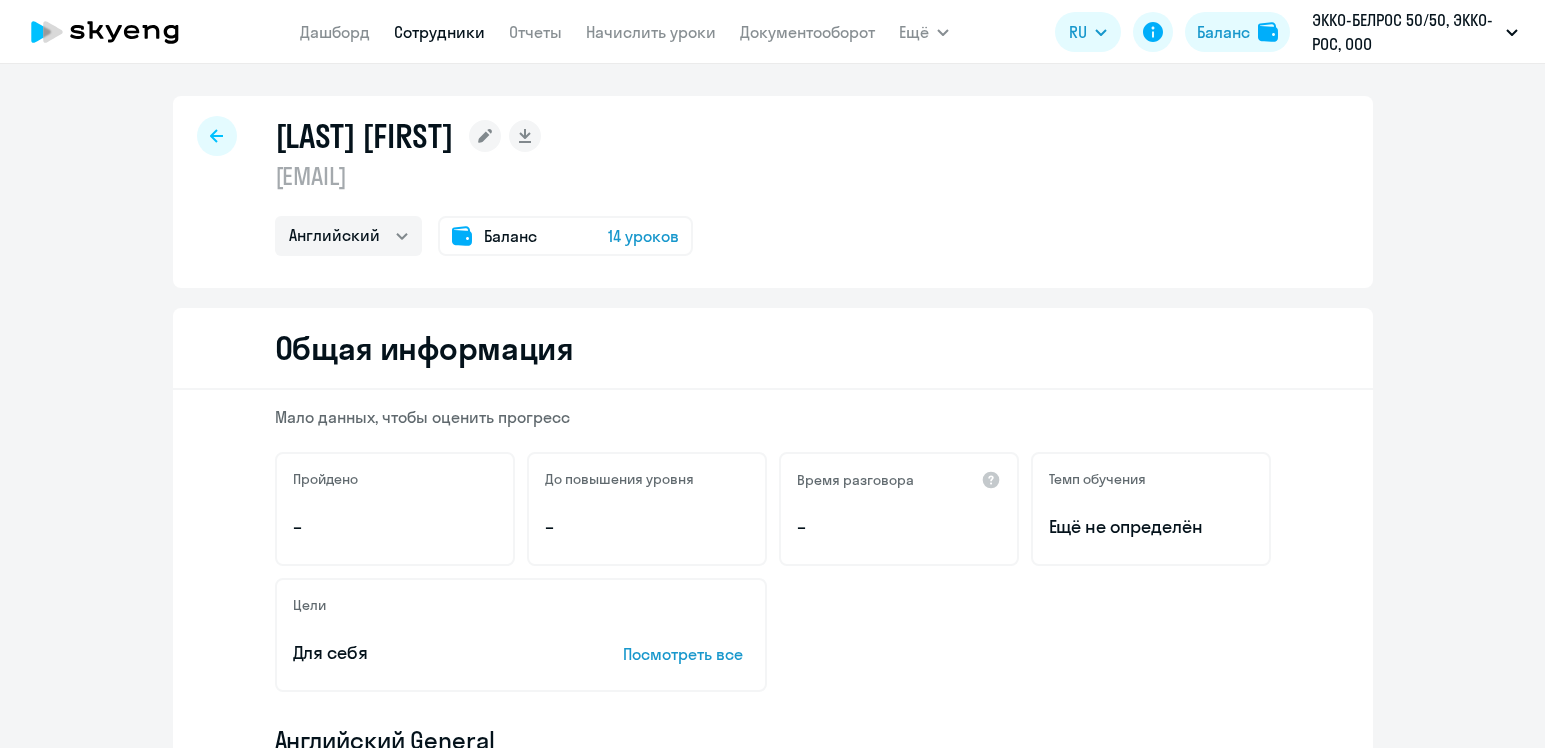 select on "english" 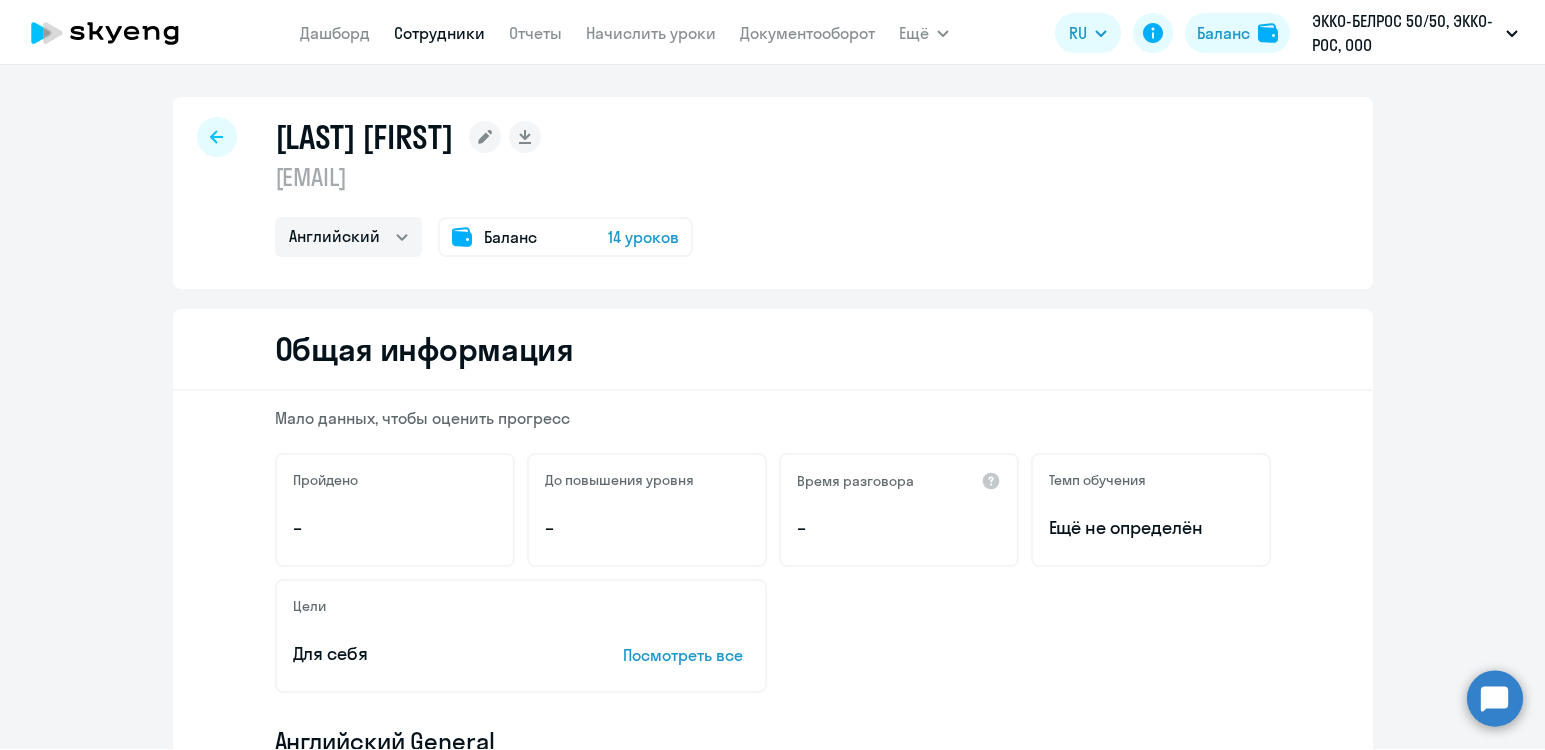 scroll, scrollTop: 0, scrollLeft: 0, axis: both 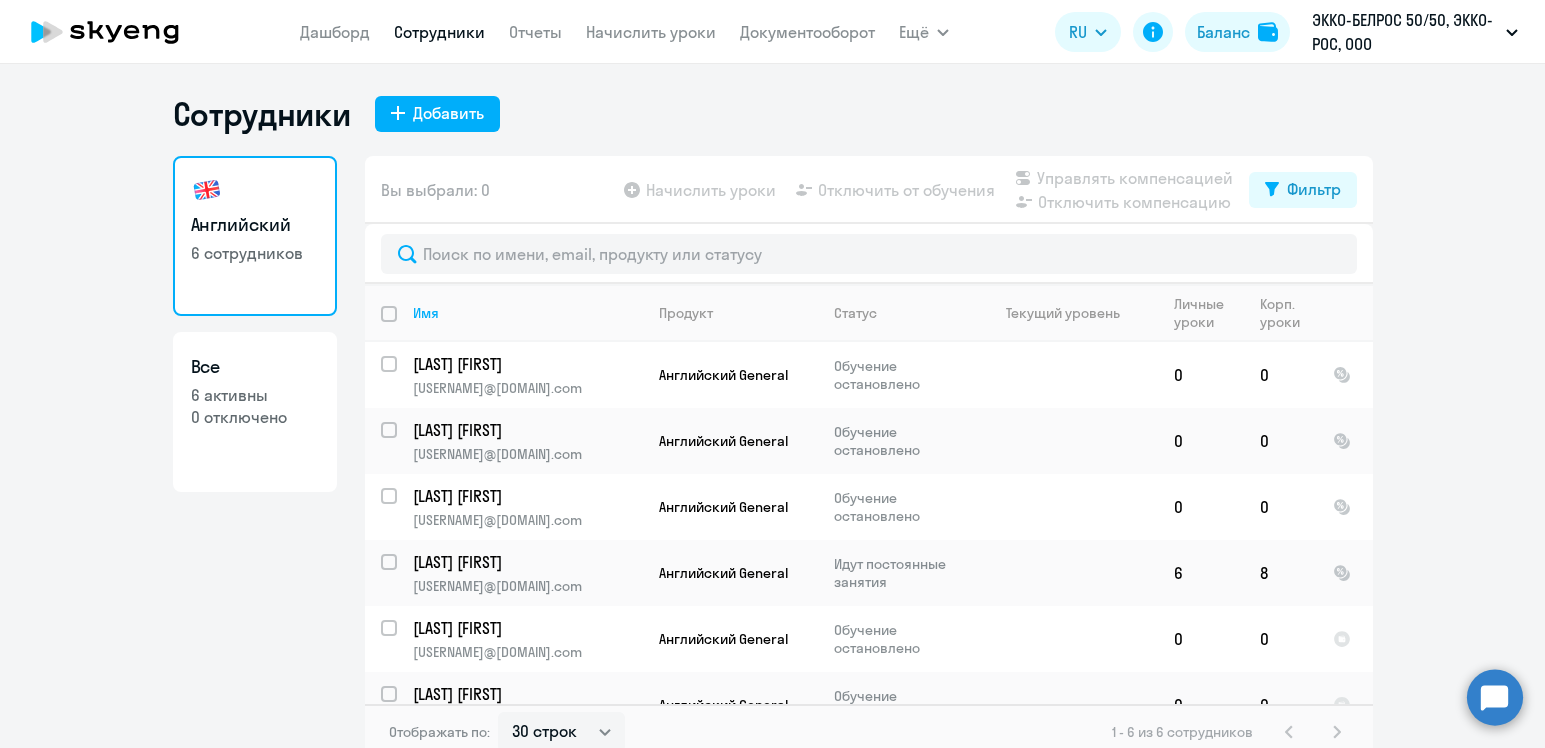 select on "30" 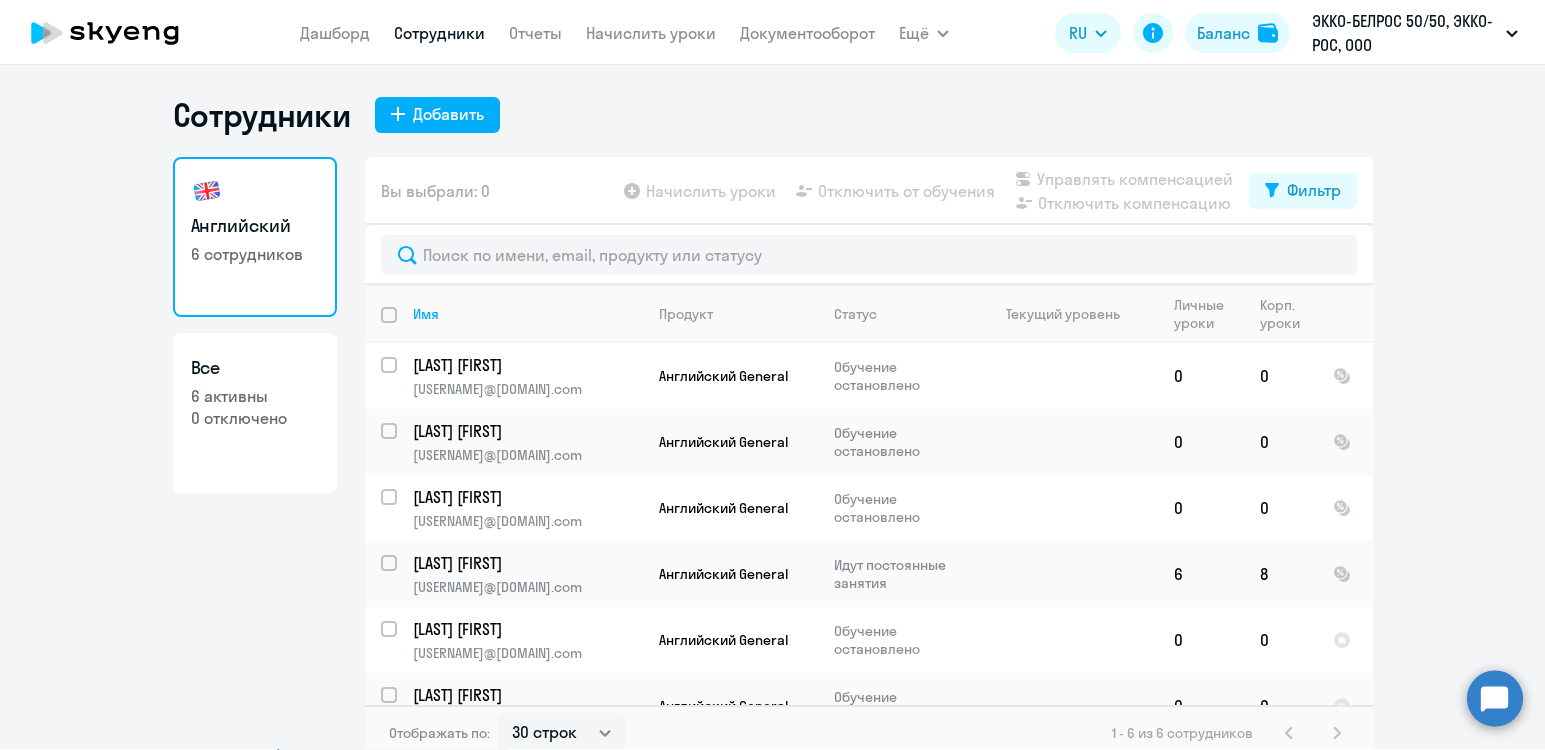 scroll, scrollTop: 0, scrollLeft: 0, axis: both 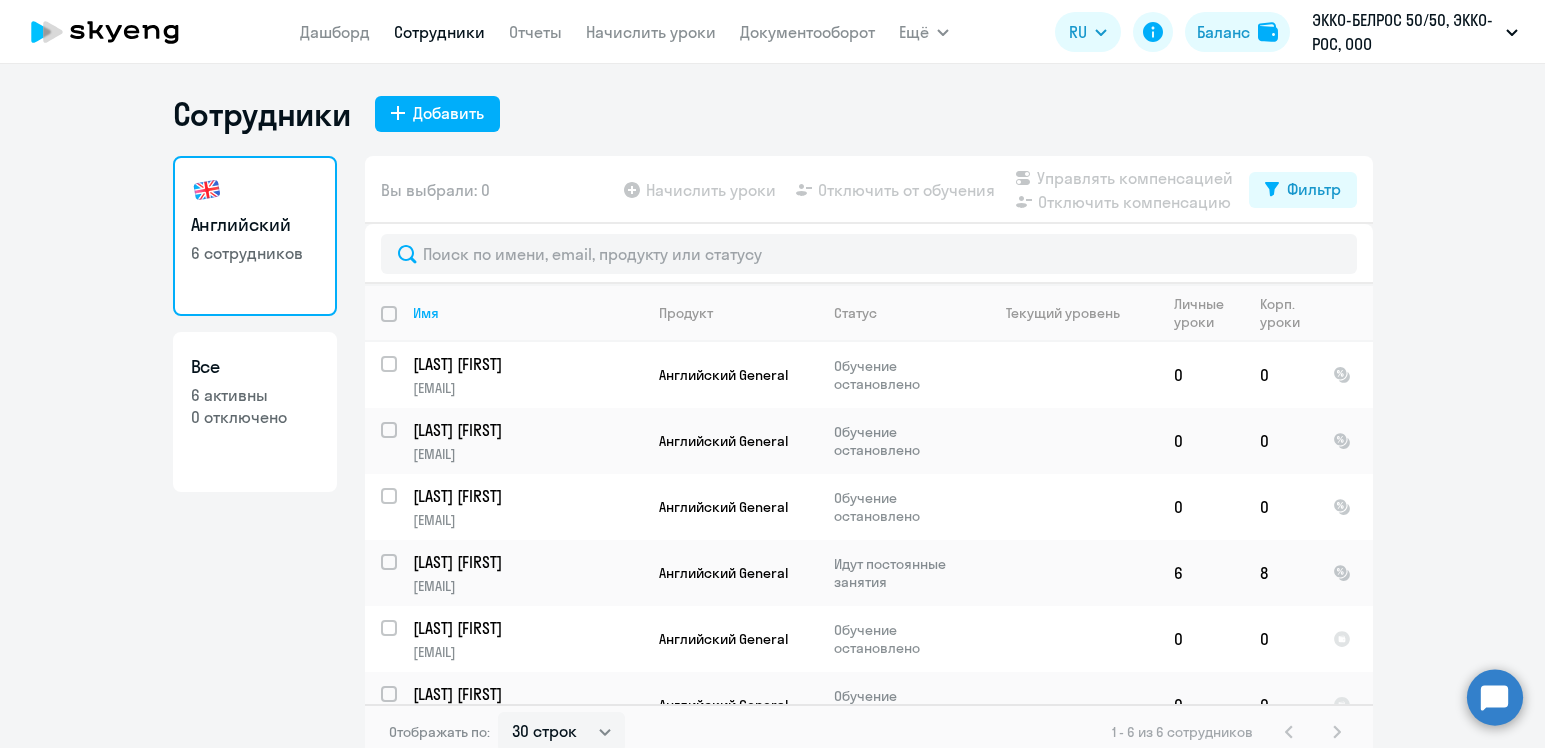 select on "30" 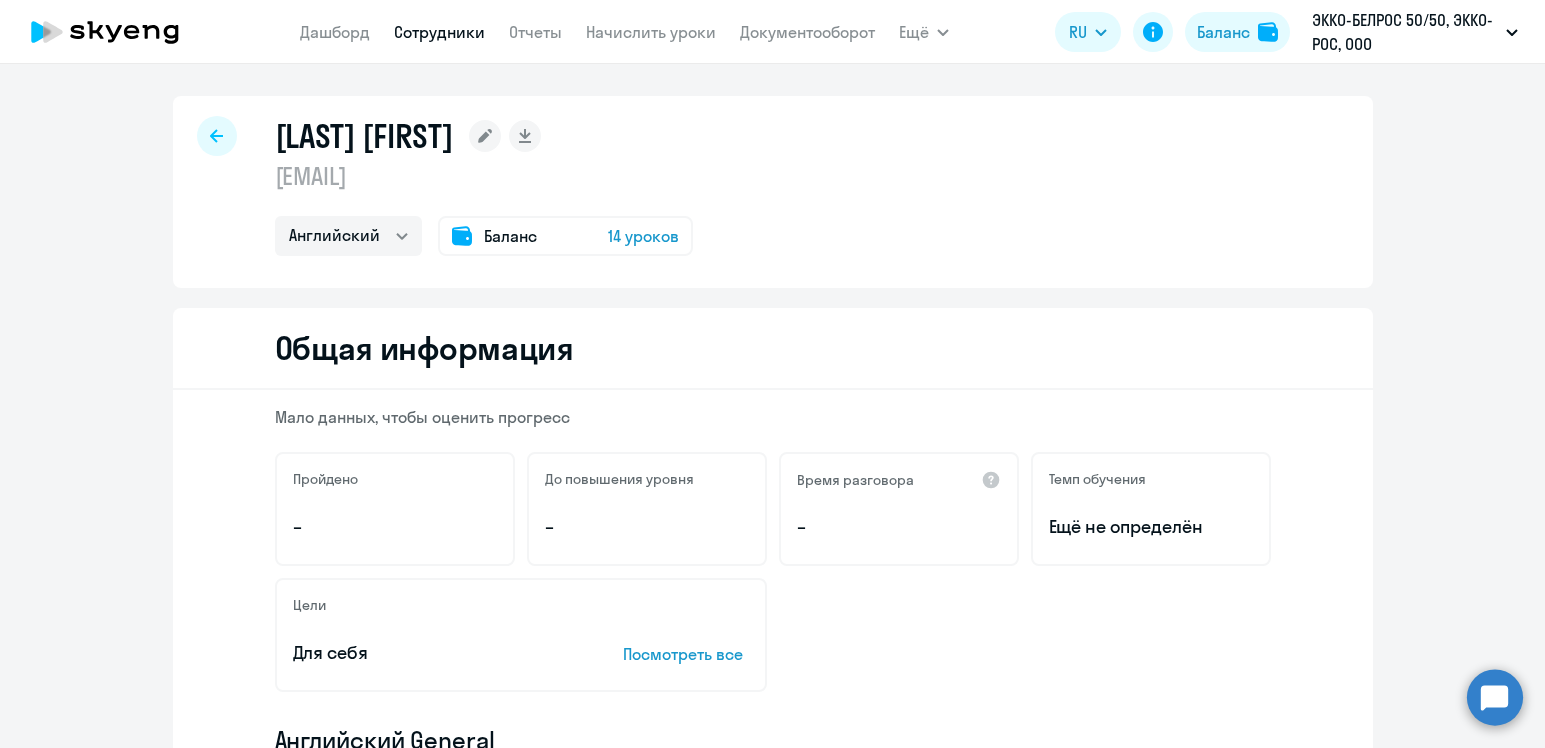 select on "english" 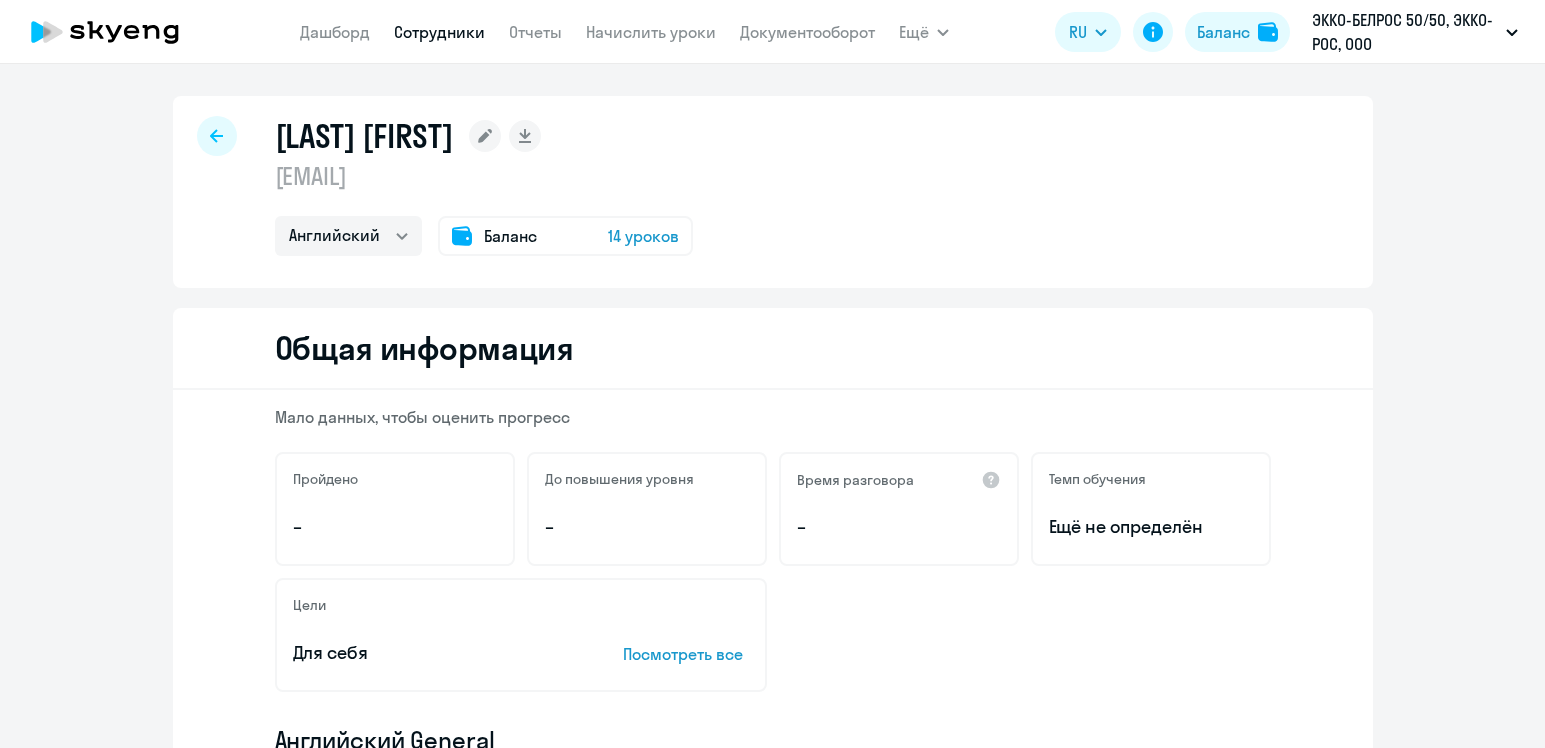select on "english" 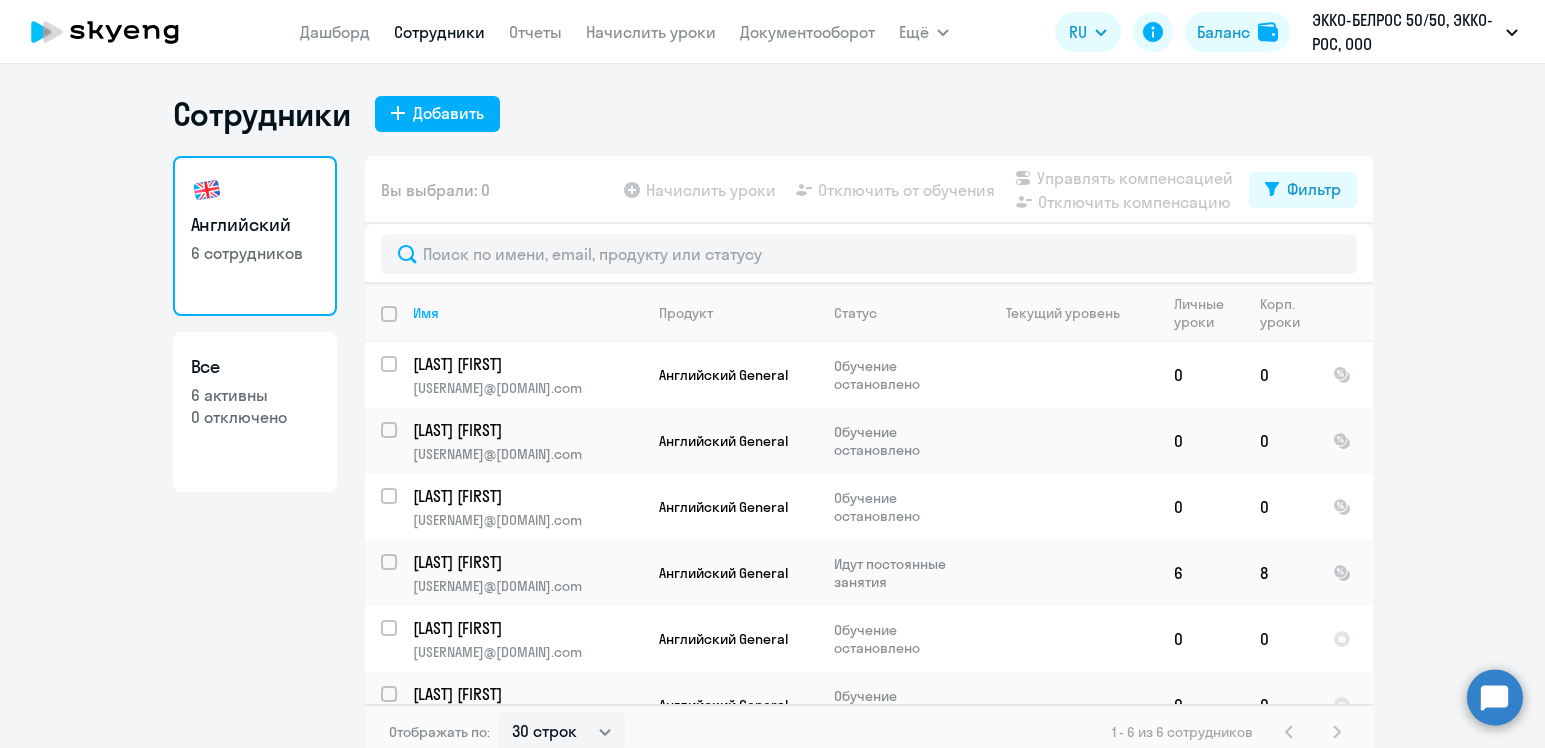 select on "30" 